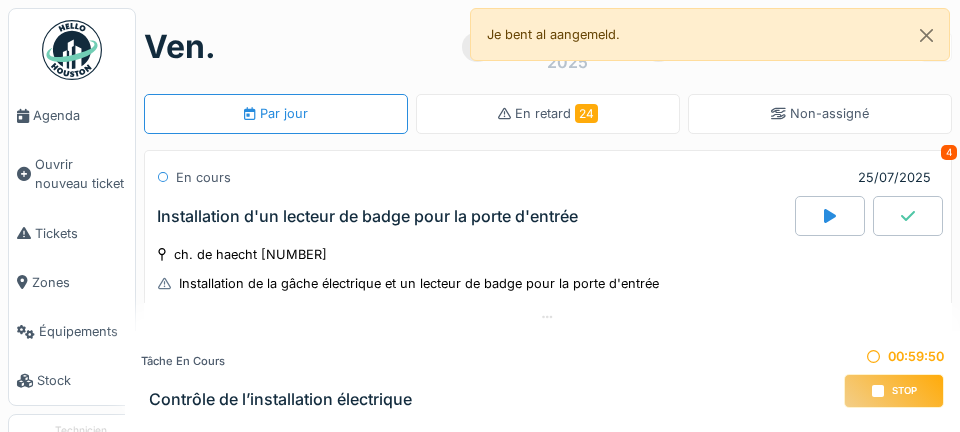 scroll, scrollTop: 0, scrollLeft: 0, axis: both 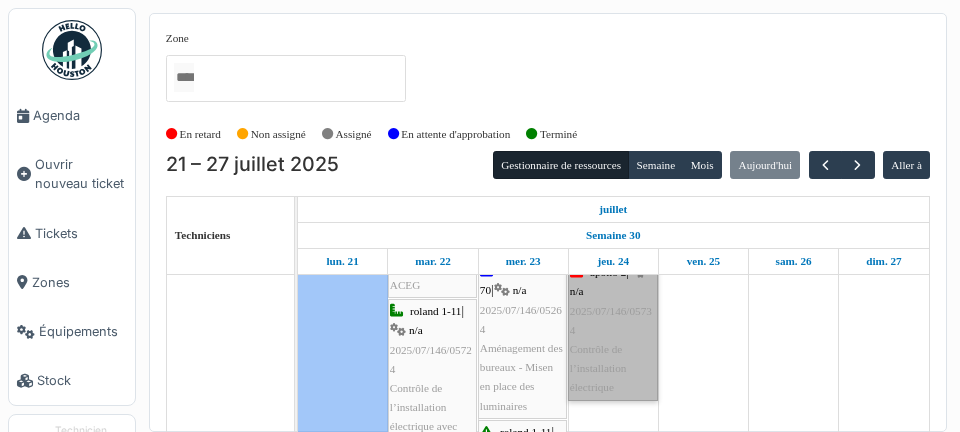click on "apollo 2
|     n/a
2025/07/146/05734
Contrôle de l’installation électrique" at bounding box center (613, 330) 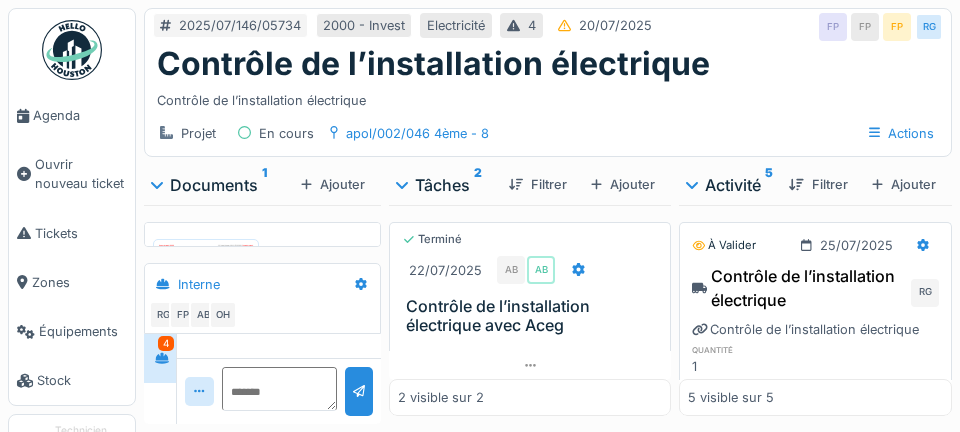 scroll, scrollTop: 0, scrollLeft: 0, axis: both 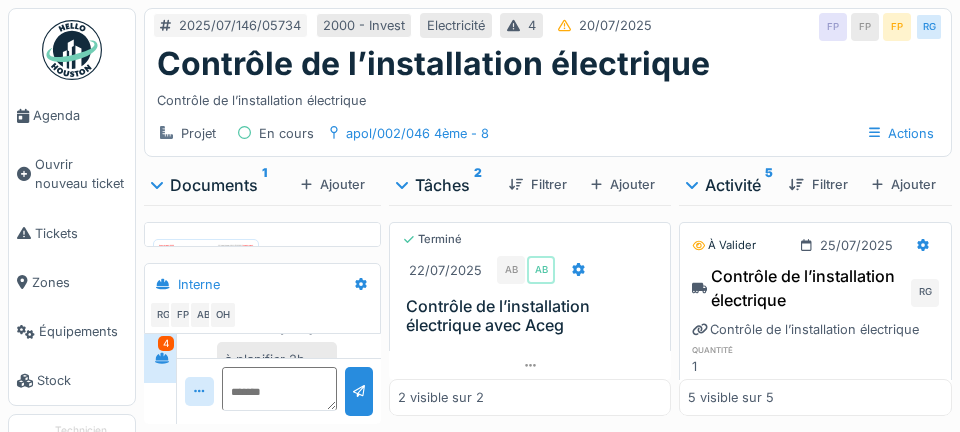 click on "Ajouter" at bounding box center (333, 184) 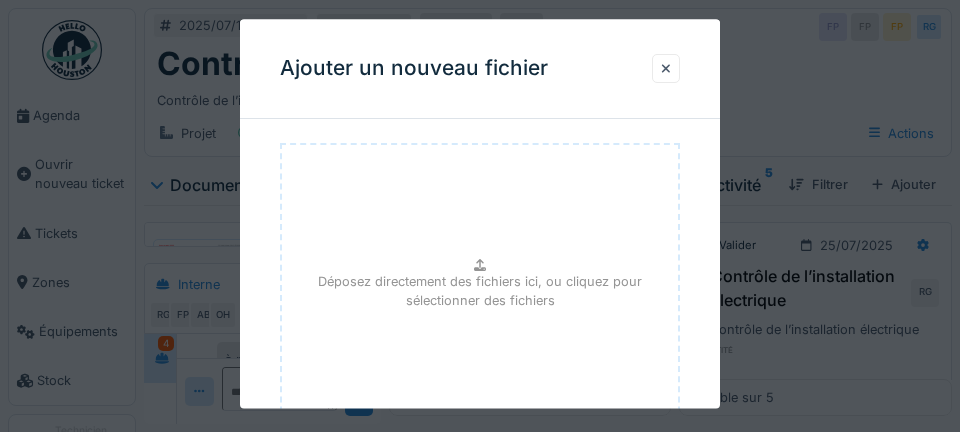 click on "Déposez directement des fichiers ici, ou cliquez pour sélectionner des fichiers" at bounding box center (480, 292) 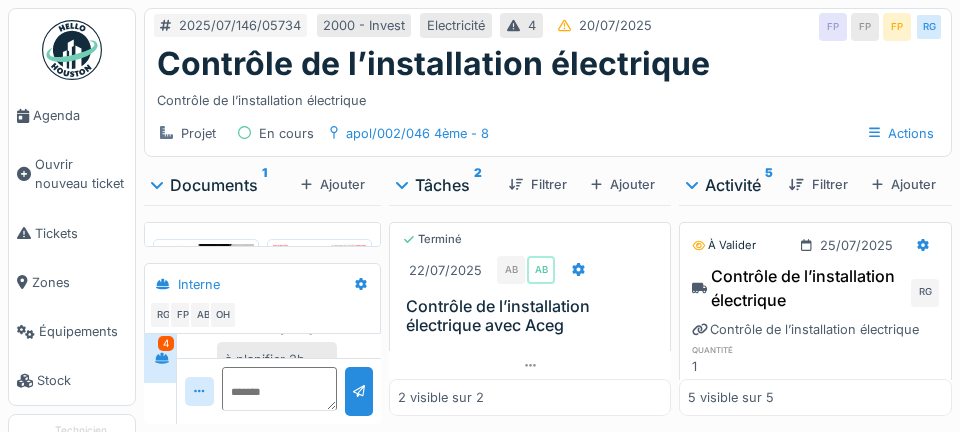 click on "Ajouter" at bounding box center [333, 184] 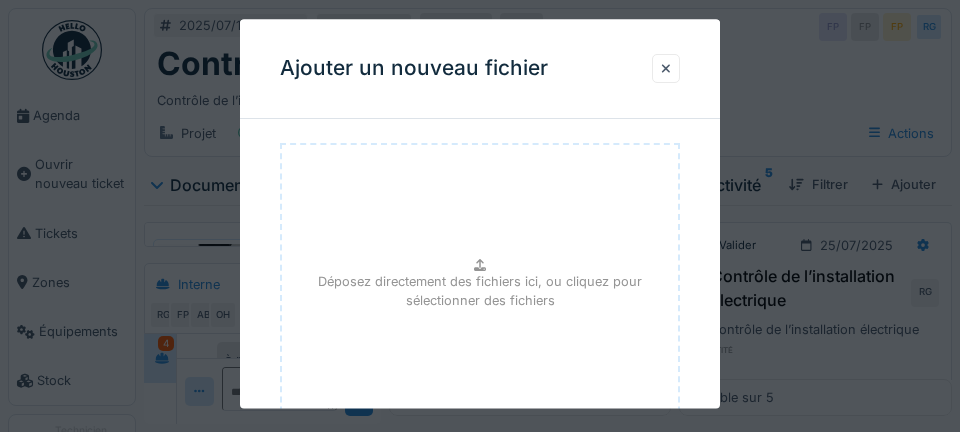 click on "Déposez directement des fichiers ici, ou cliquez pour sélectionner des fichiers" at bounding box center [480, 292] 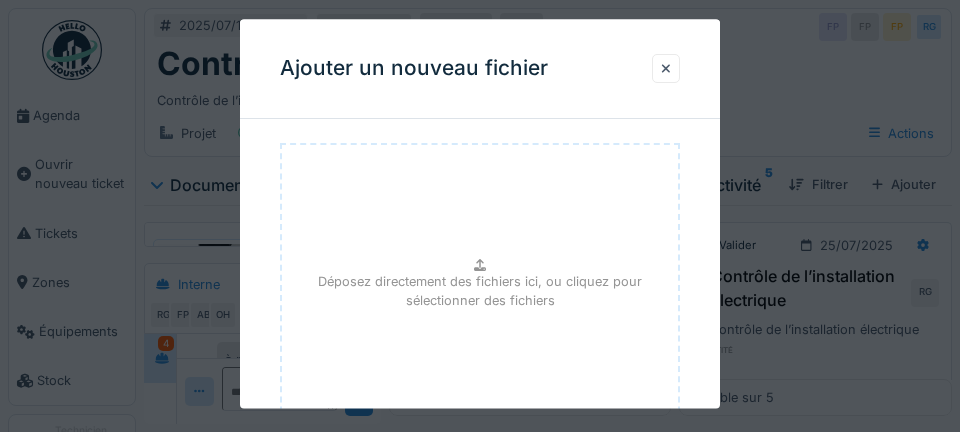 type on "**********" 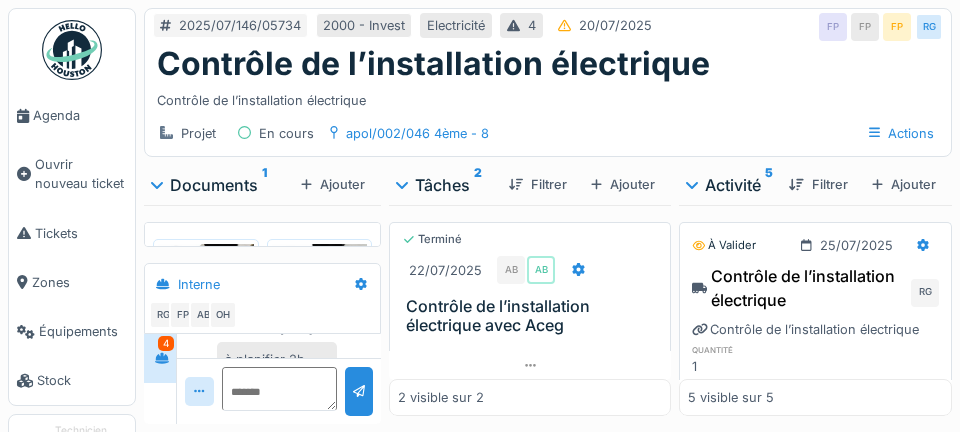 click on "Agenda" at bounding box center (80, 115) 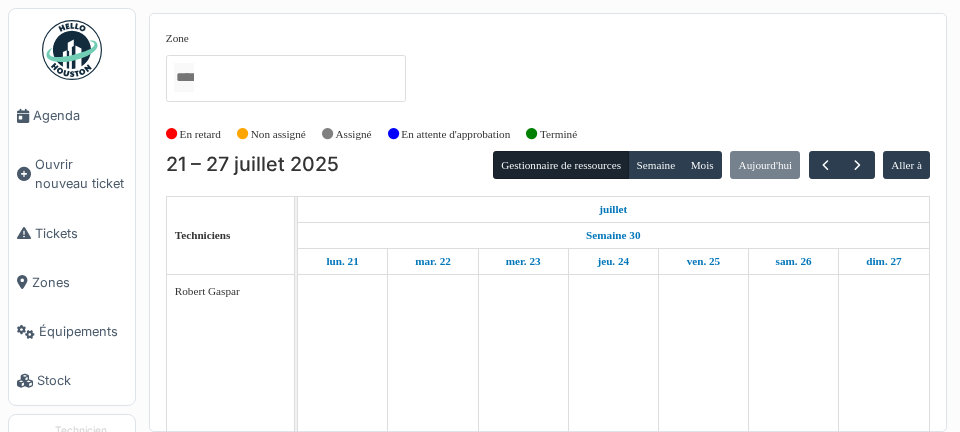 scroll, scrollTop: 0, scrollLeft: 0, axis: both 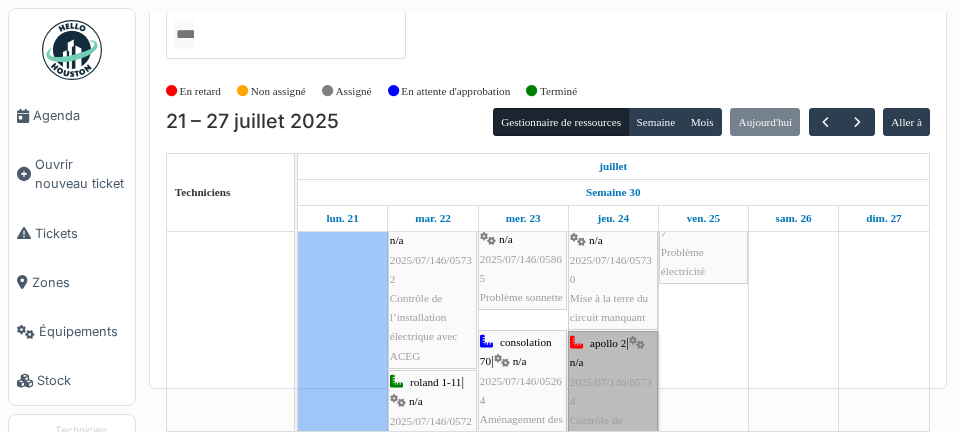 click on "apollo 2
|     n/a
2025/07/146/05734
Contrôle de l’installation électrique" at bounding box center (613, 401) 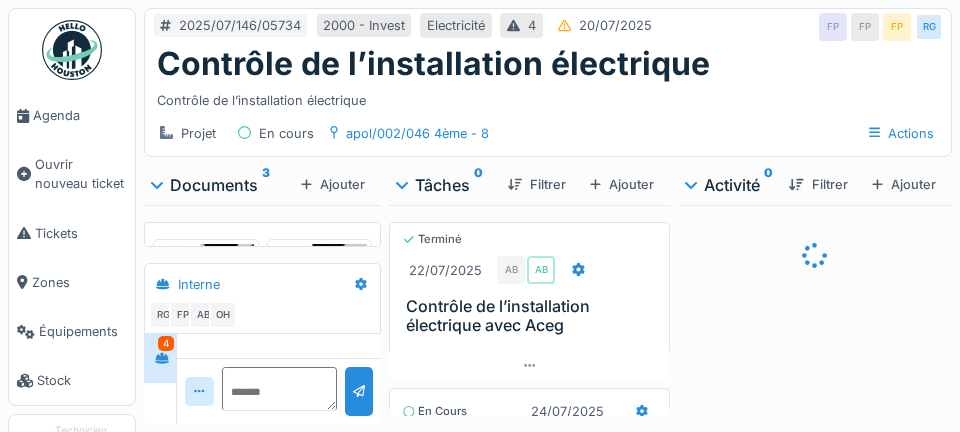 scroll, scrollTop: 0, scrollLeft: 0, axis: both 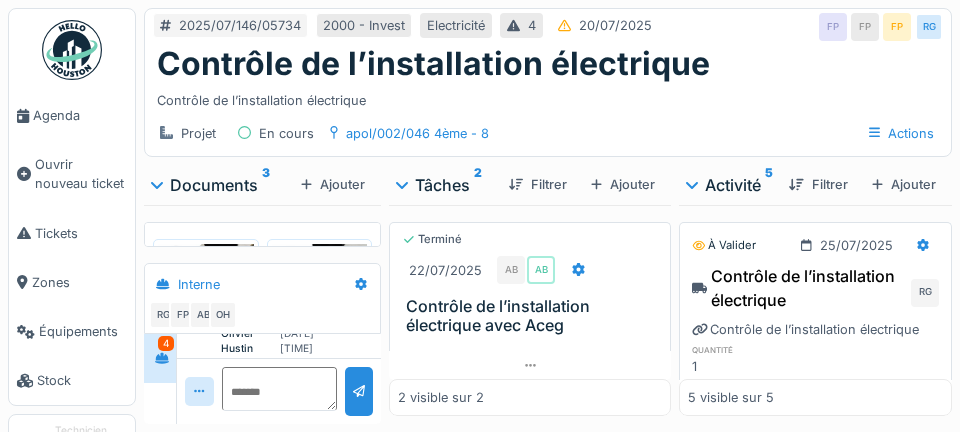 click on "Ajouter" at bounding box center [333, 184] 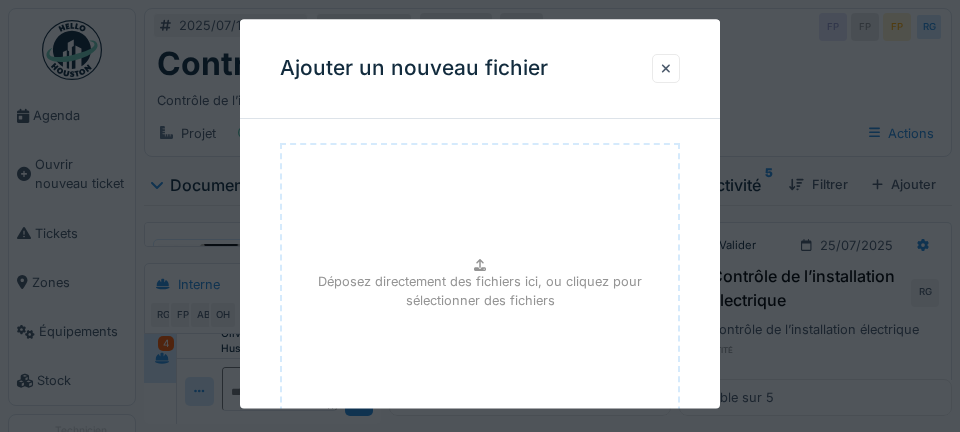 click on "Déposez directement des fichiers ici, ou cliquez pour sélectionner des fichiers" at bounding box center (480, 292) 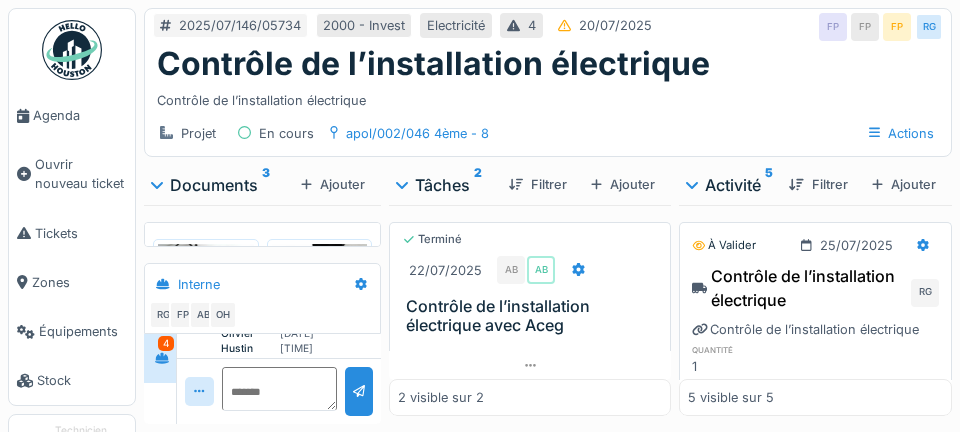 click on "Ajouter" at bounding box center [333, 184] 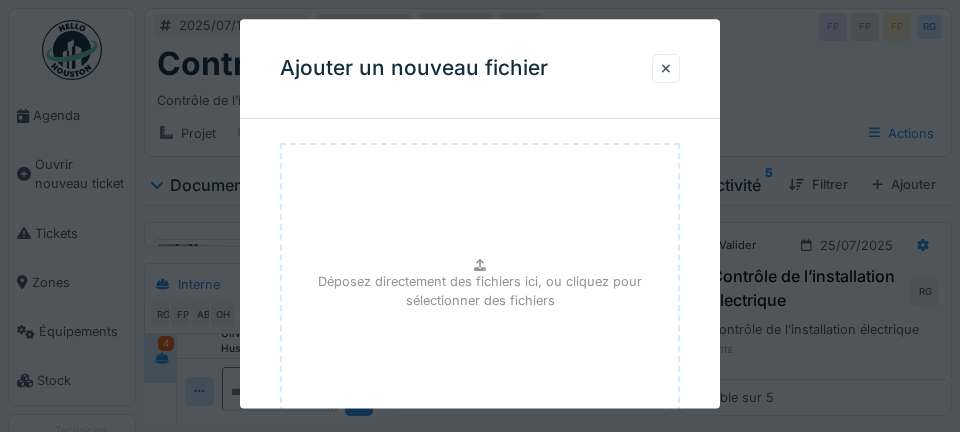 click on "Déposez directement des fichiers ici, ou cliquez pour sélectionner des fichiers" at bounding box center (480, 292) 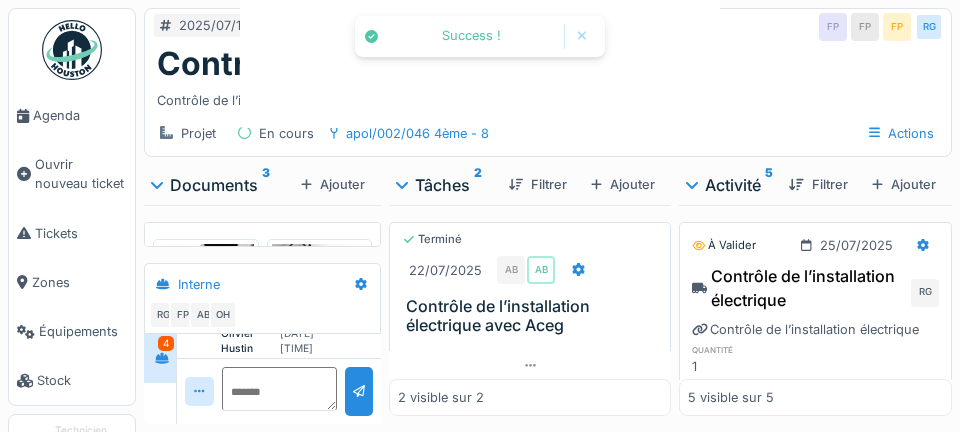 click at bounding box center [480, 216] 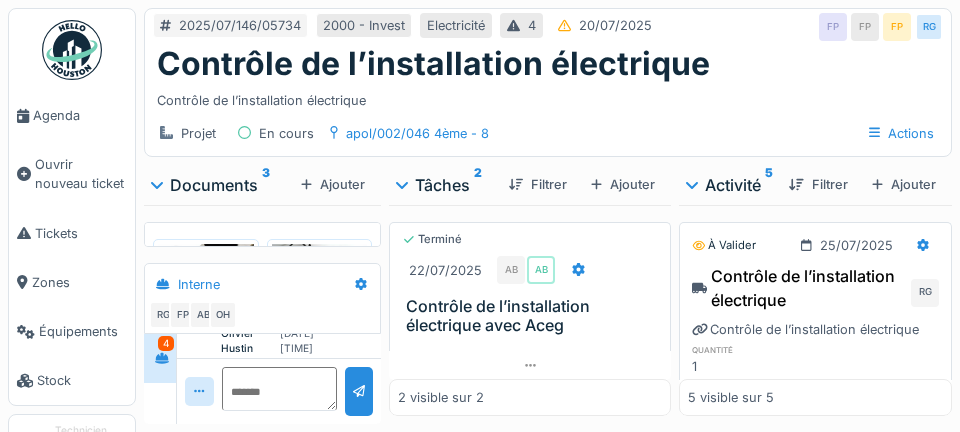 click on "Ajouter" at bounding box center (333, 184) 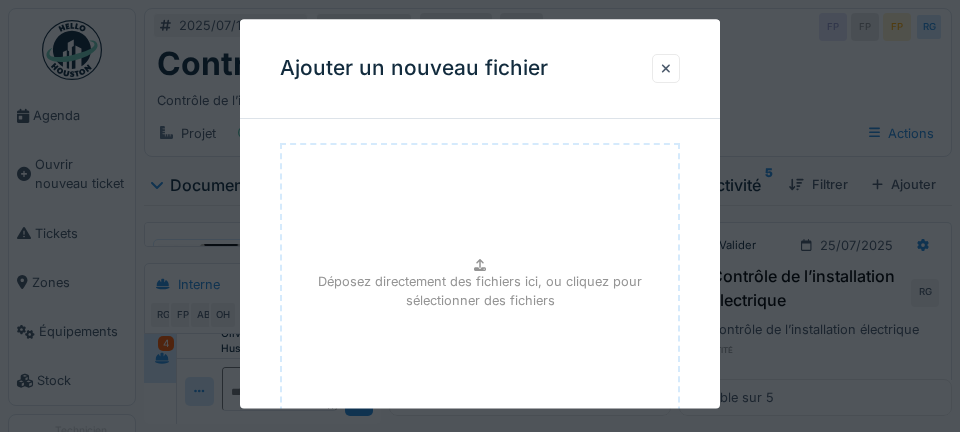 click on "Déposez directement des fichiers ici, ou cliquez pour sélectionner des fichiers" at bounding box center (480, 292) 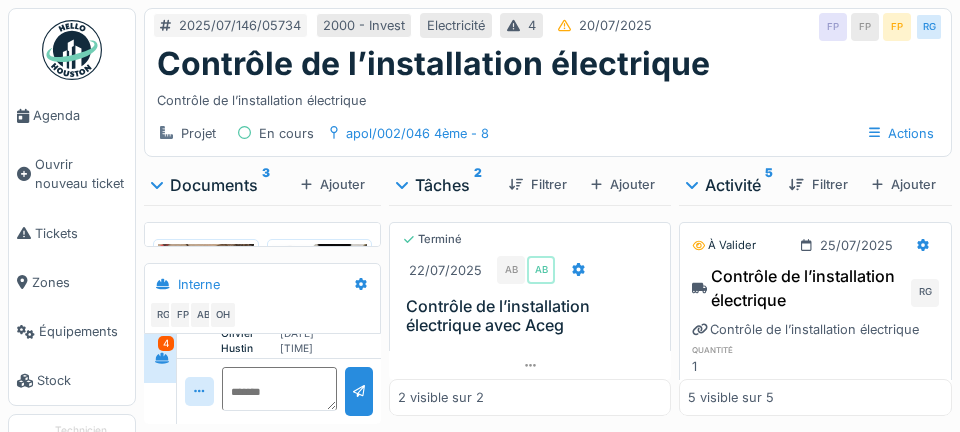 scroll, scrollTop: 828, scrollLeft: 0, axis: vertical 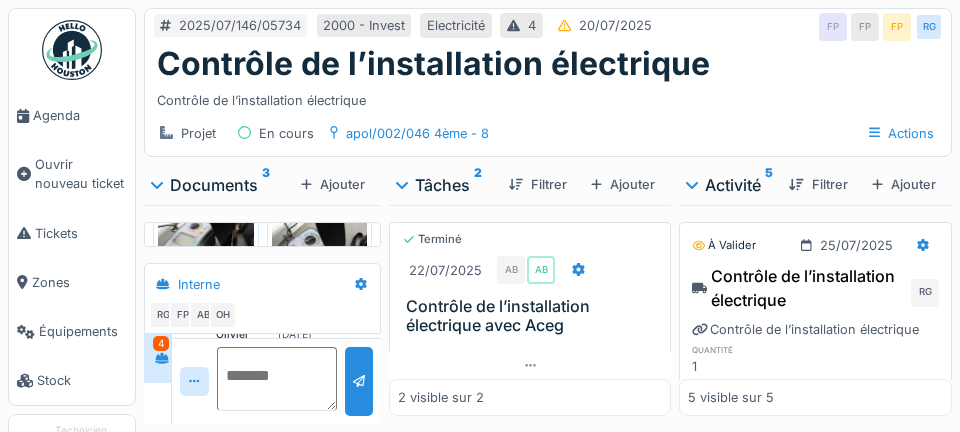 click at bounding box center [276, 379] 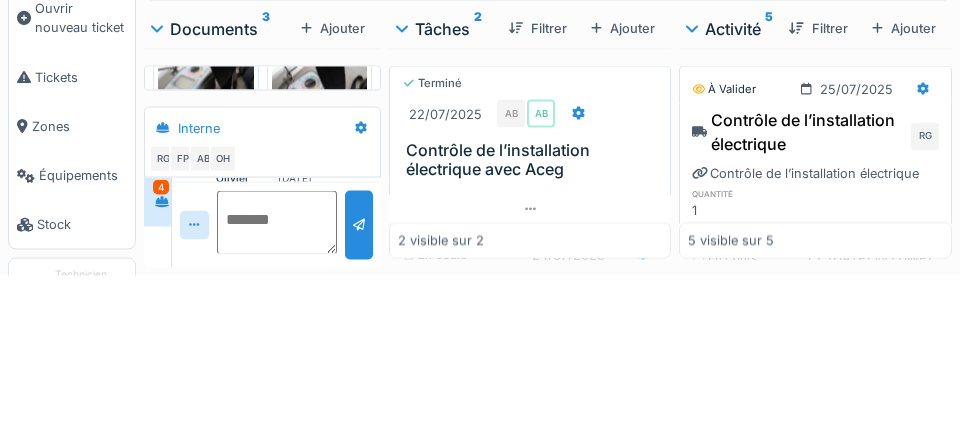 scroll, scrollTop: 96, scrollLeft: 0, axis: vertical 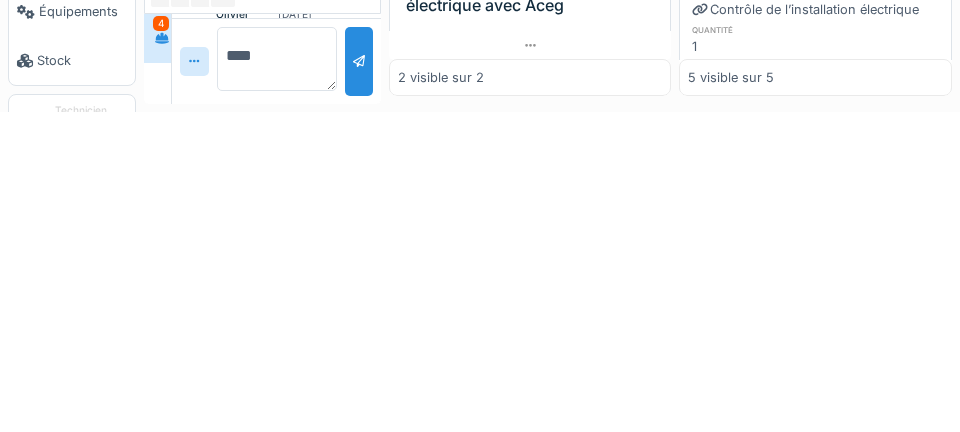 type on "*****" 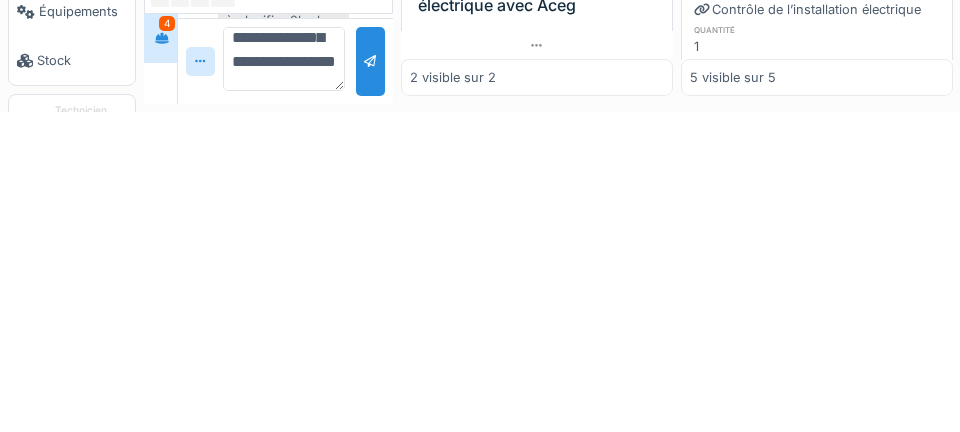 scroll, scrollTop: 138, scrollLeft: 0, axis: vertical 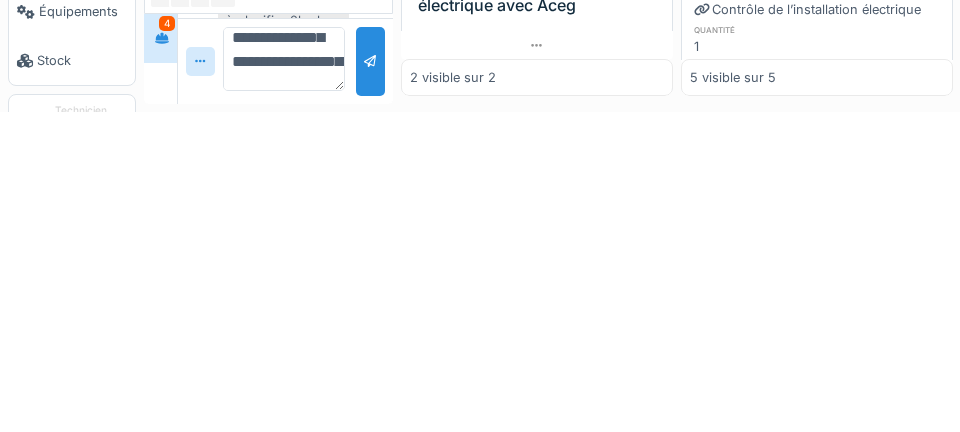 type on "**********" 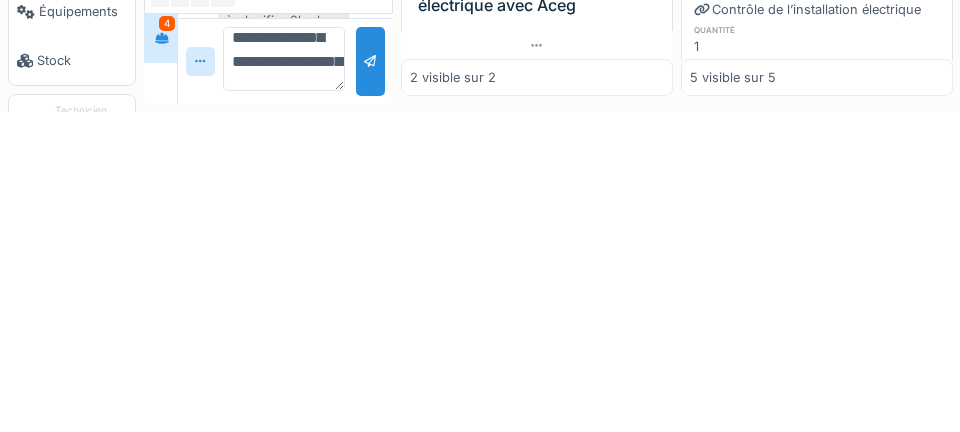 scroll, scrollTop: 0, scrollLeft: 0, axis: both 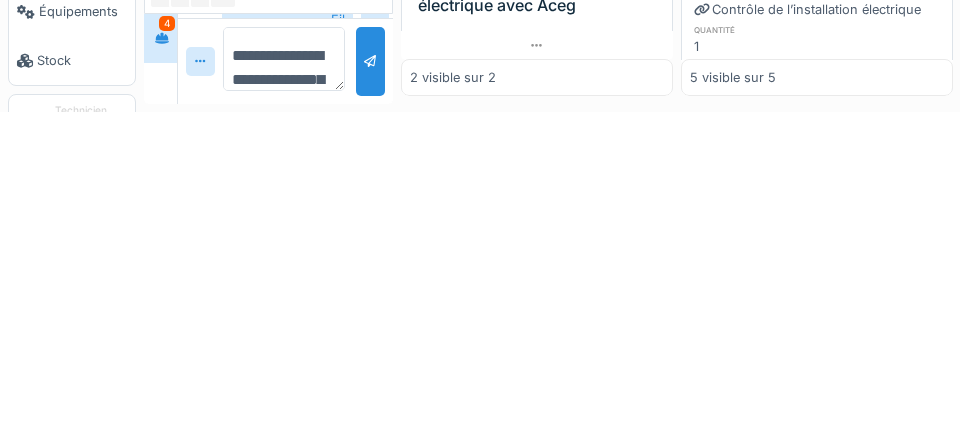 click on "**********" at bounding box center [284, 379] 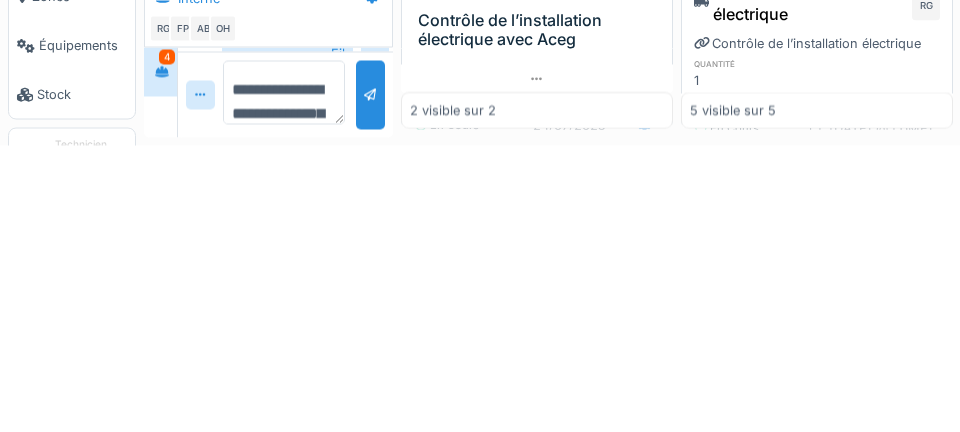 click on "**********" at bounding box center [284, 379] 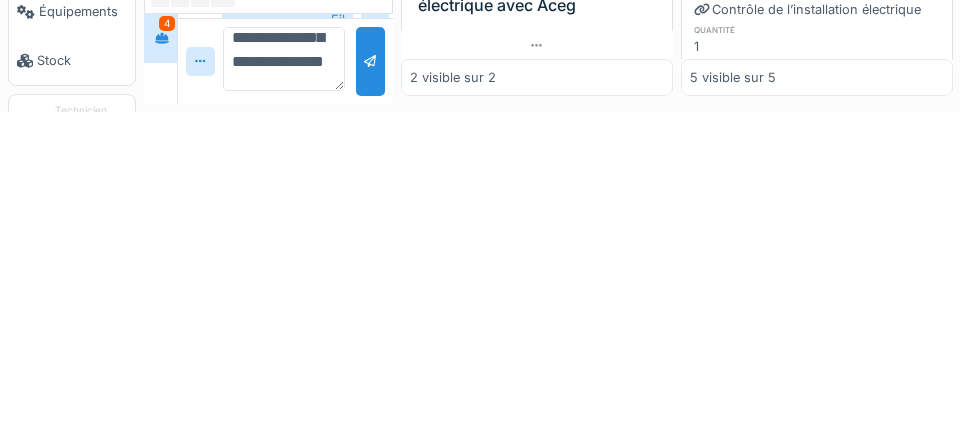 scroll, scrollTop: 71, scrollLeft: 0, axis: vertical 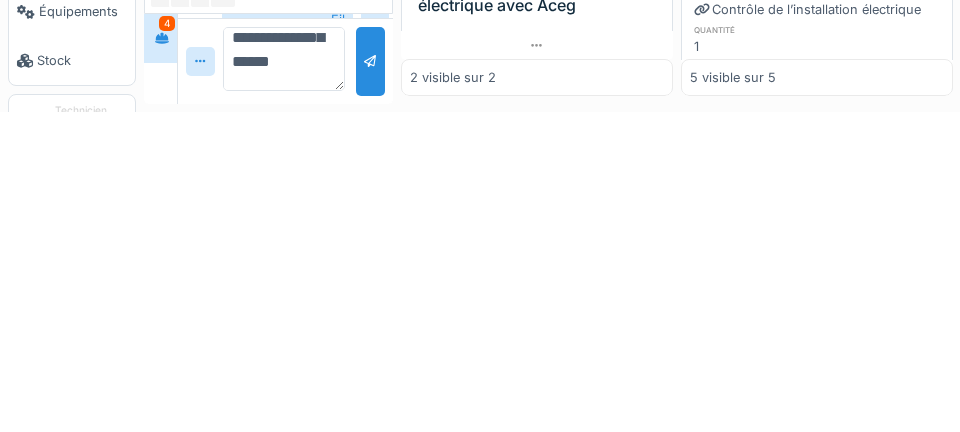 type on "**********" 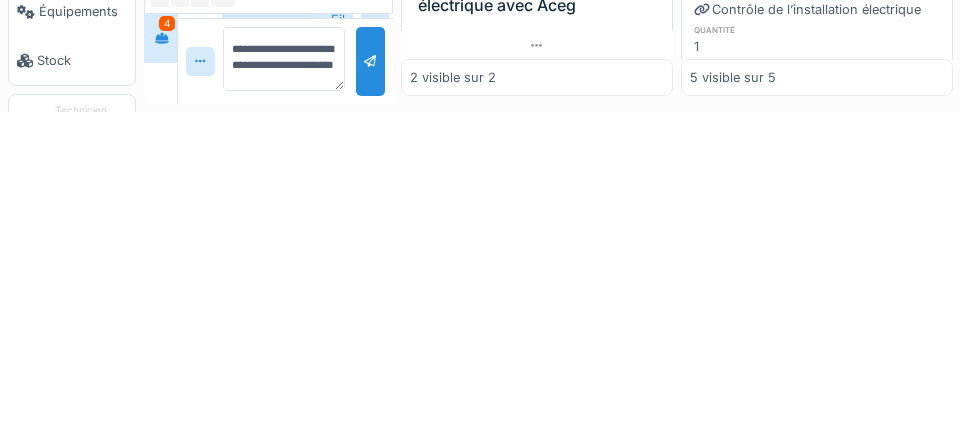 click at bounding box center (370, 381) 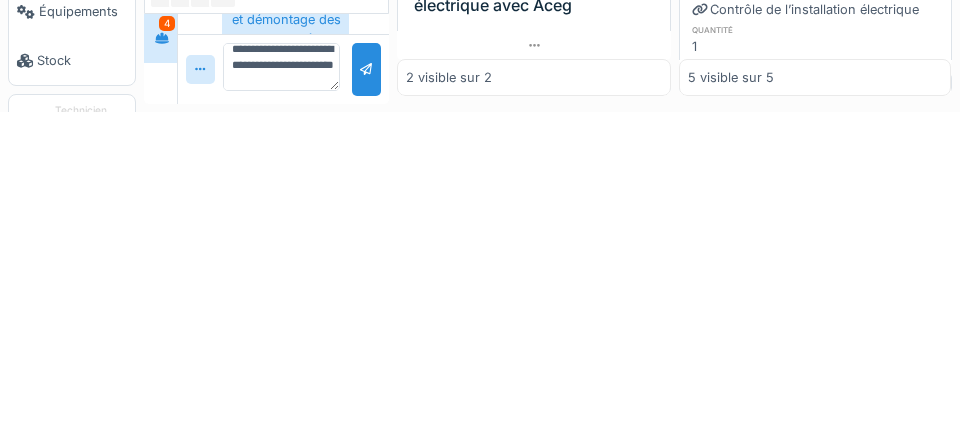 scroll, scrollTop: 0, scrollLeft: 0, axis: both 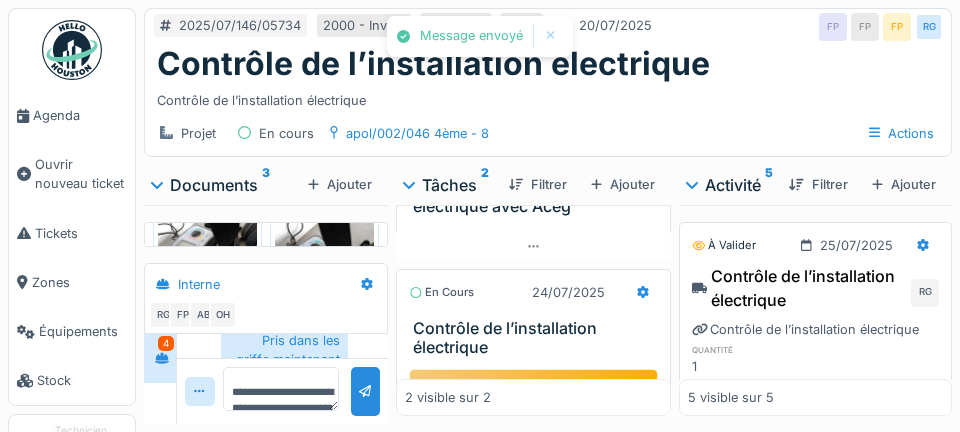 click on "Stop" at bounding box center [534, 390] 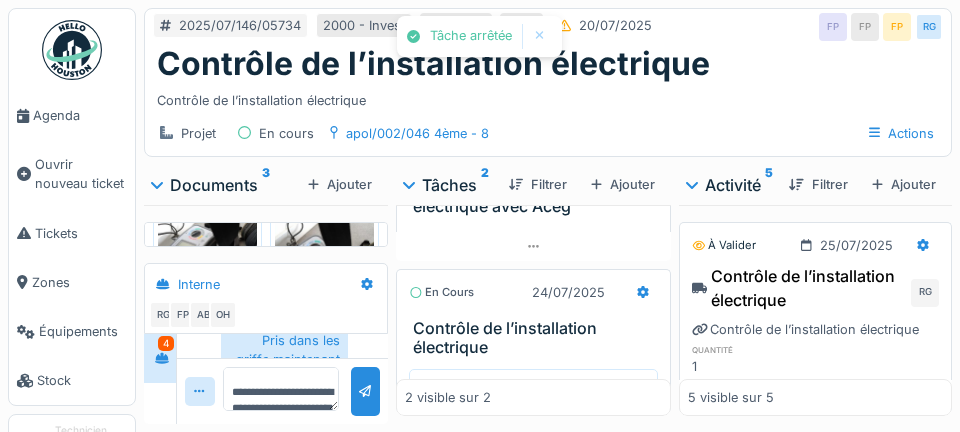 click on "Agenda" at bounding box center [80, 115] 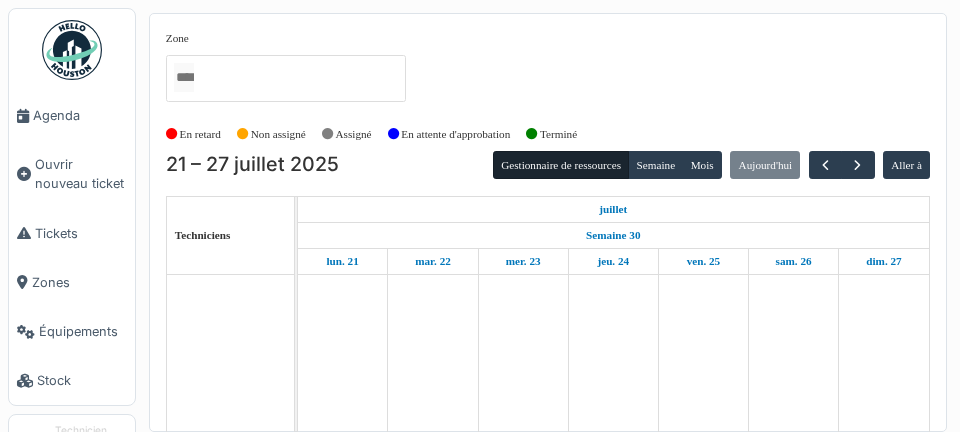 scroll, scrollTop: 0, scrollLeft: 0, axis: both 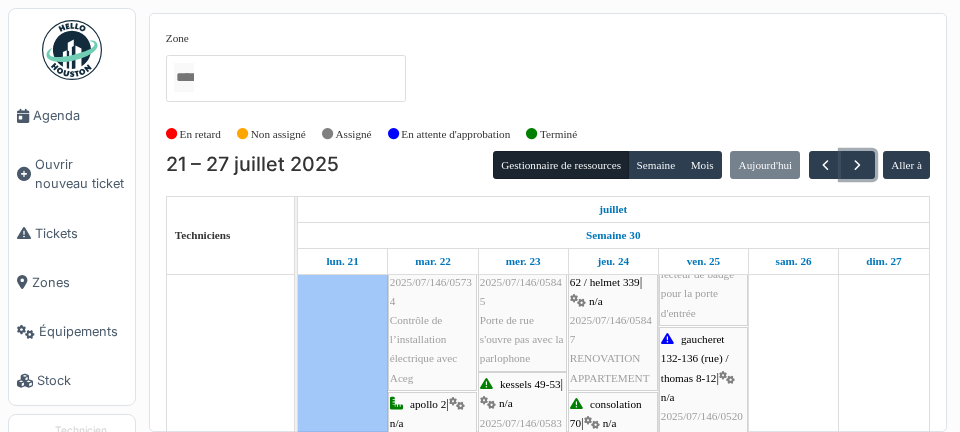 click at bounding box center (857, 165) 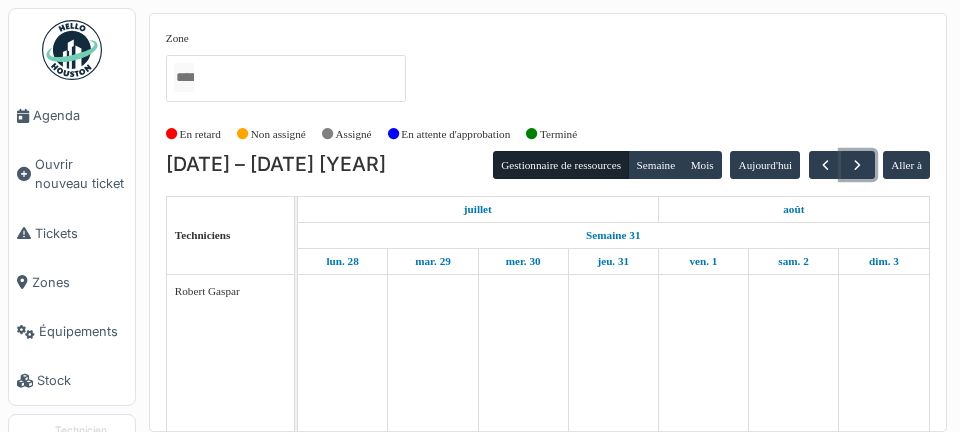 scroll, scrollTop: 0, scrollLeft: 0, axis: both 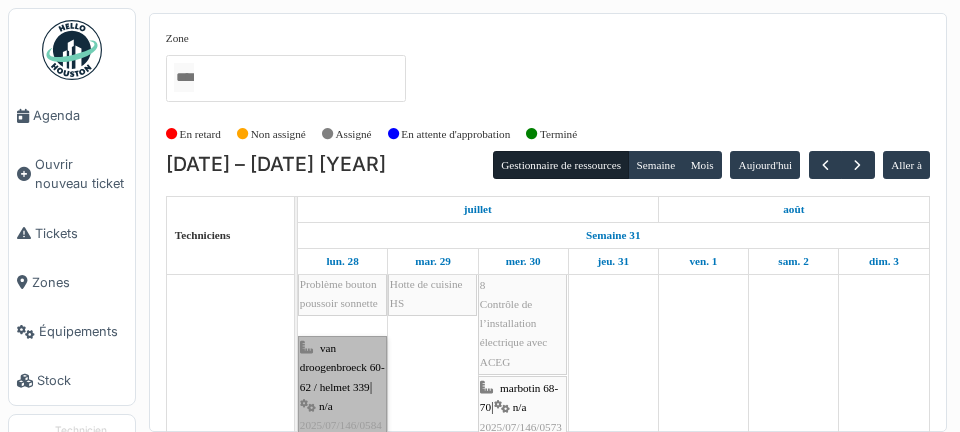 click on "van droogenbroeck 60-62 / helmet 339
|     n/a
2025/07/146/05847
RENOVATION APPARTEMENT" at bounding box center (342, 416) 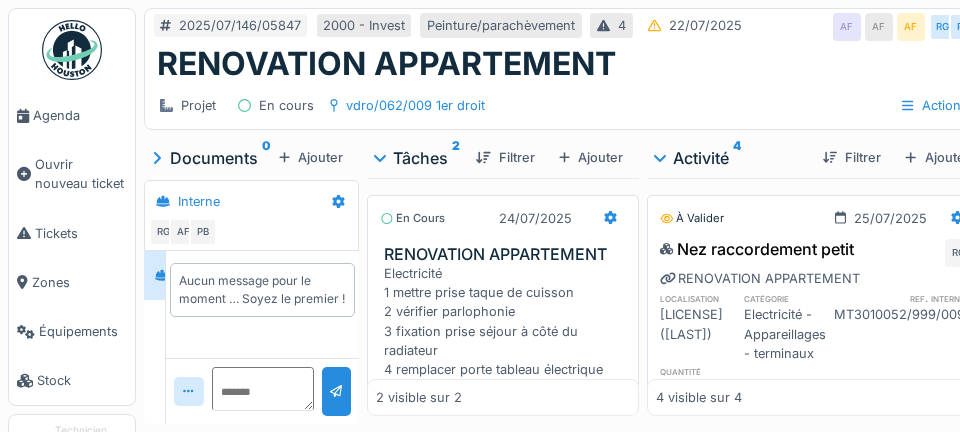 scroll, scrollTop: 0, scrollLeft: 0, axis: both 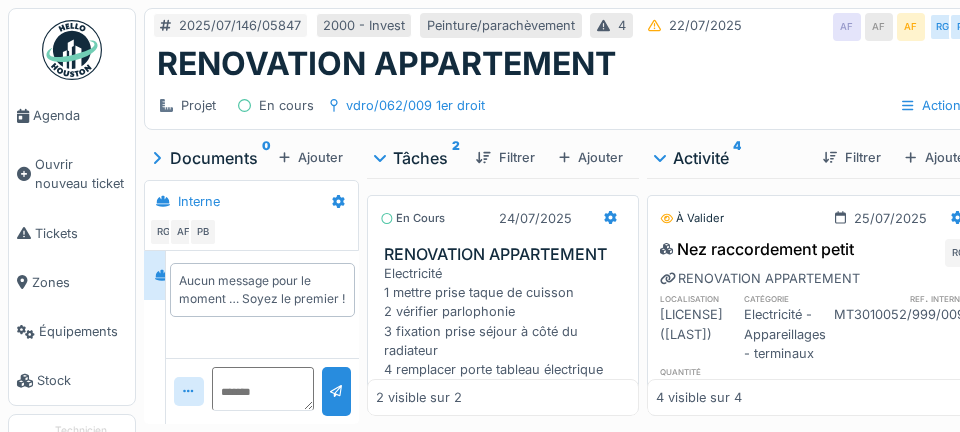 click on "Agenda" at bounding box center [80, 115] 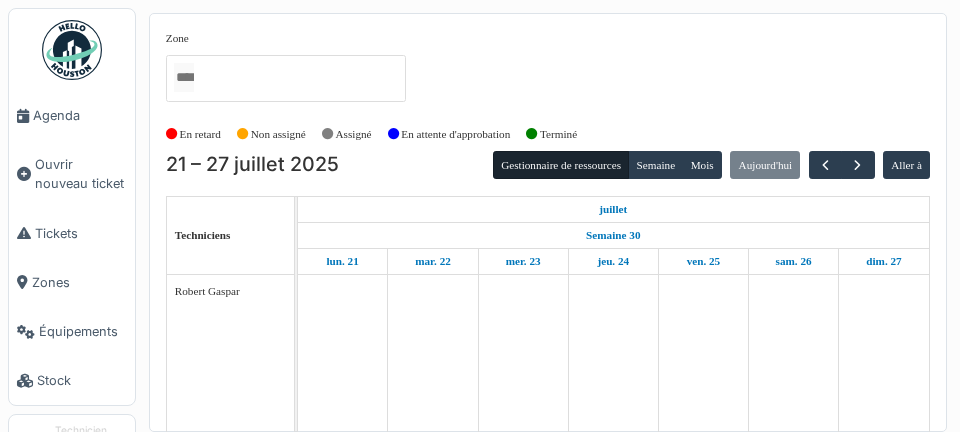scroll, scrollTop: 0, scrollLeft: 0, axis: both 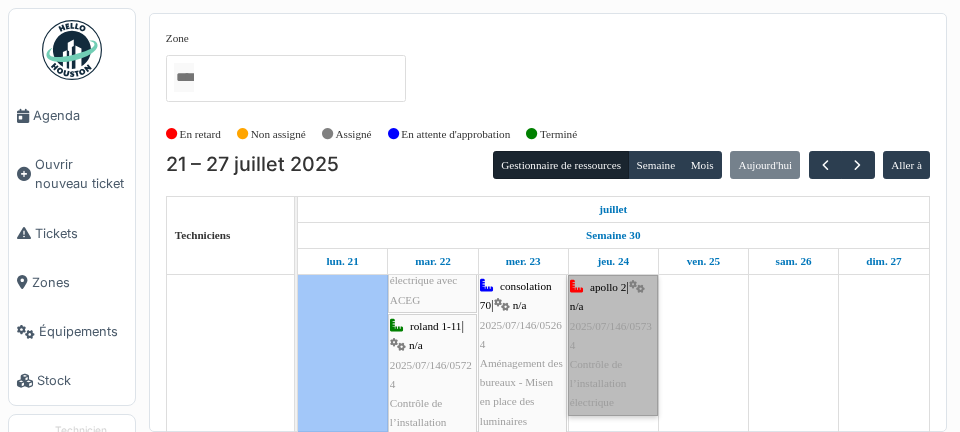 click on "apollo 2
|     n/a
2025/07/146/05734
Contrôle de l’installation électrique" at bounding box center [613, 345] 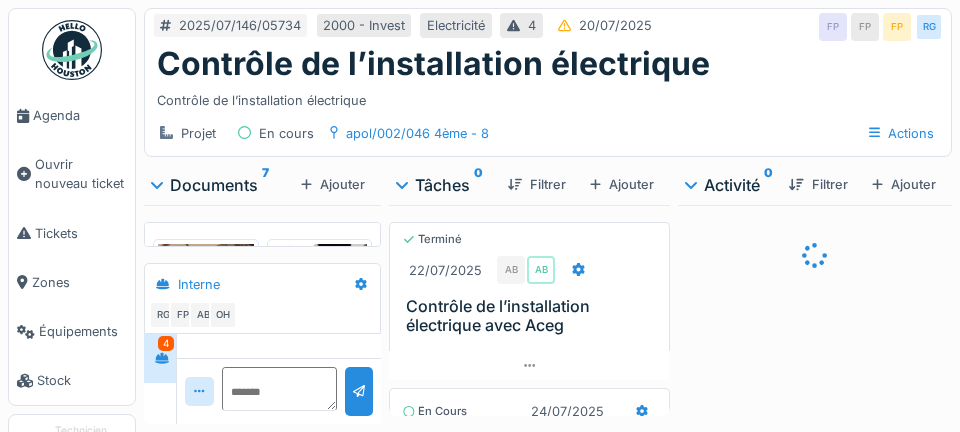 scroll, scrollTop: 0, scrollLeft: 0, axis: both 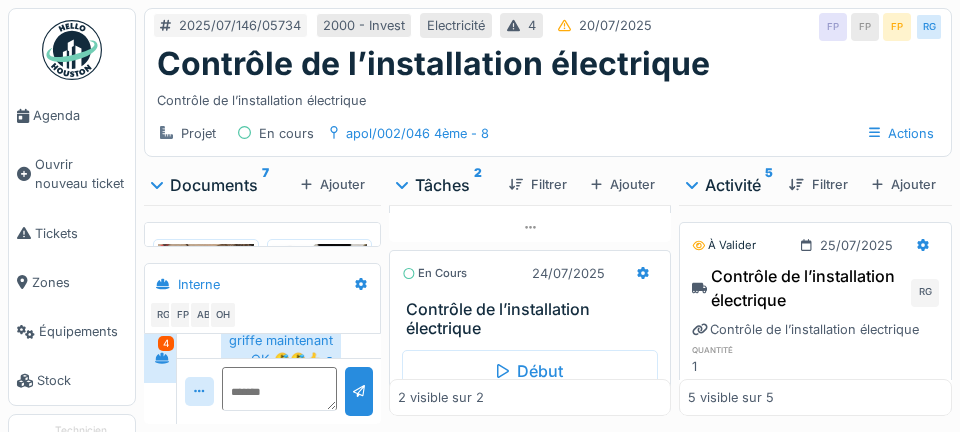 click on "Marquer comme terminé" at bounding box center (566, 414) 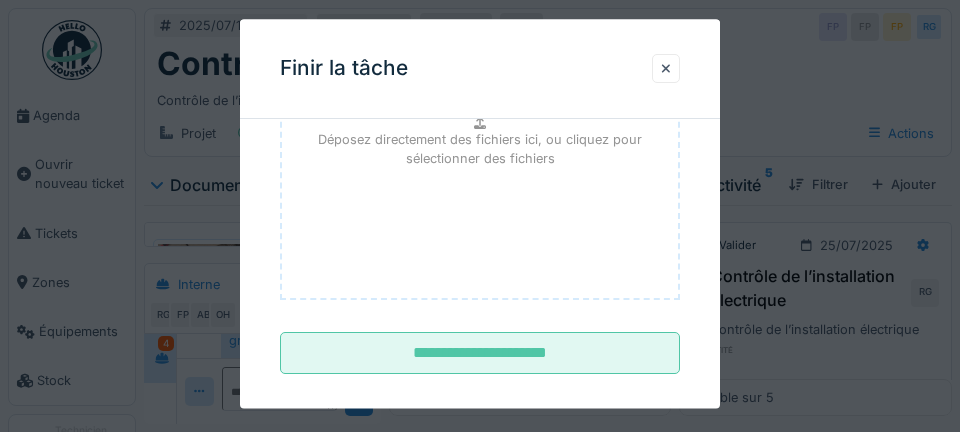 scroll, scrollTop: 306, scrollLeft: 0, axis: vertical 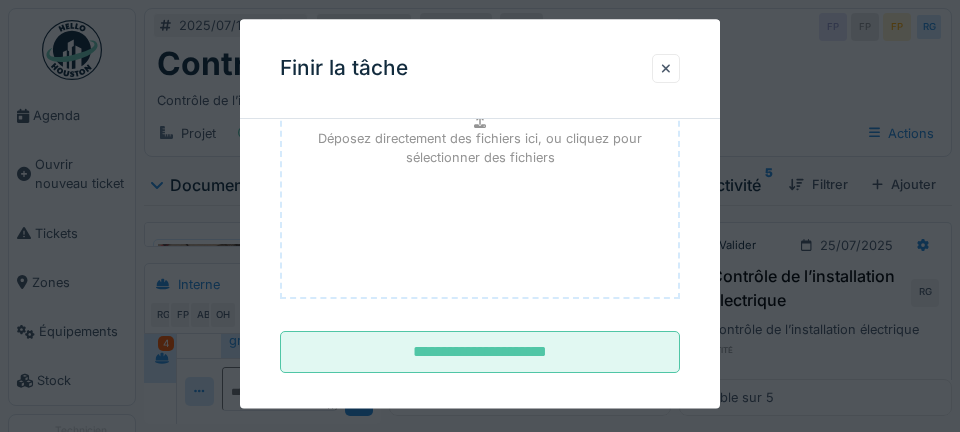 click on "**********" at bounding box center [480, 353] 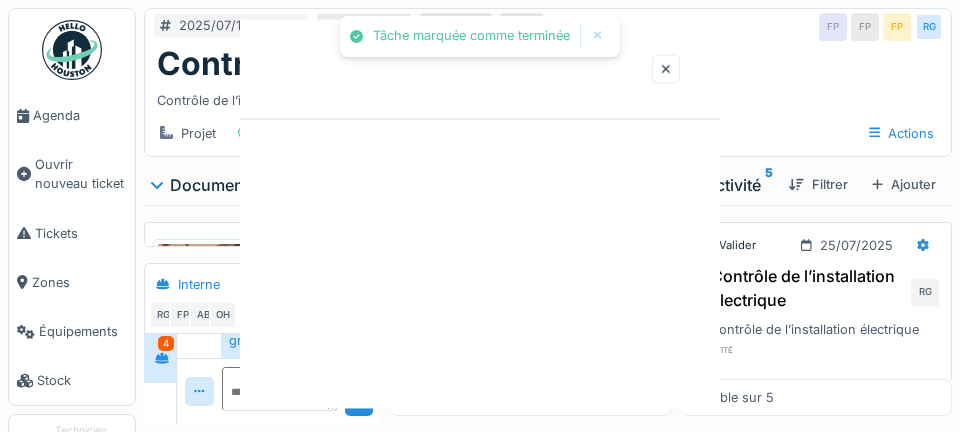 scroll, scrollTop: 0, scrollLeft: 0, axis: both 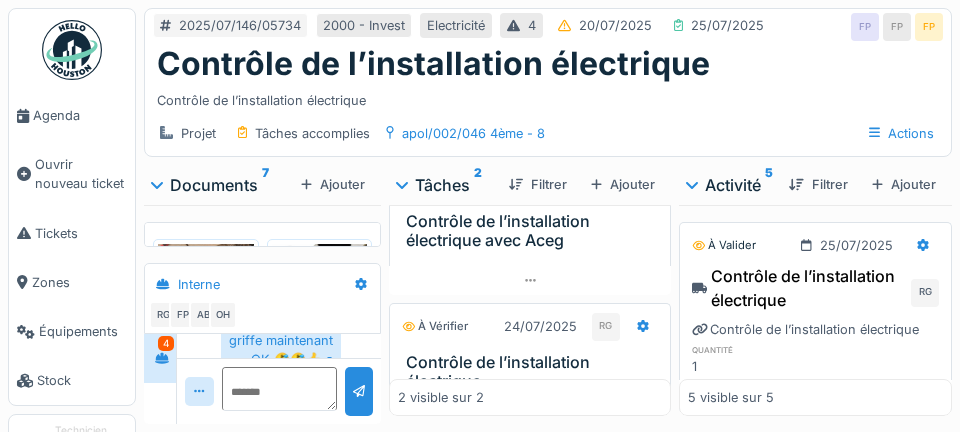 click on "Agenda" at bounding box center [72, 115] 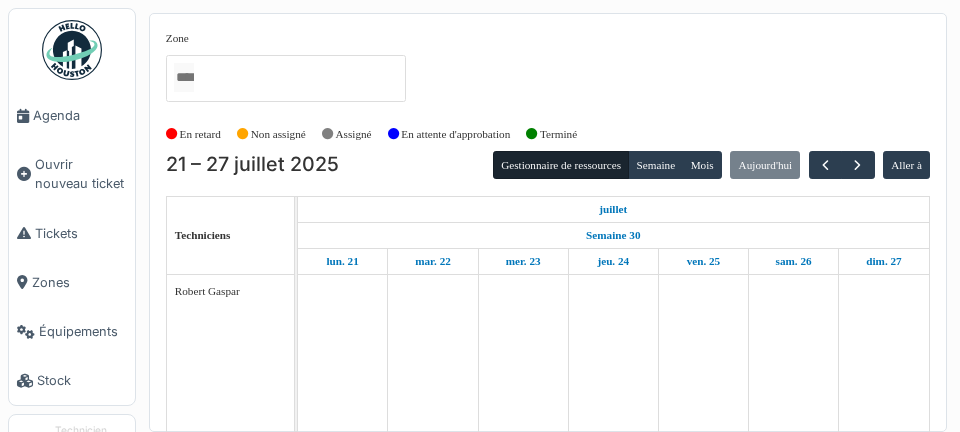 scroll, scrollTop: 0, scrollLeft: 0, axis: both 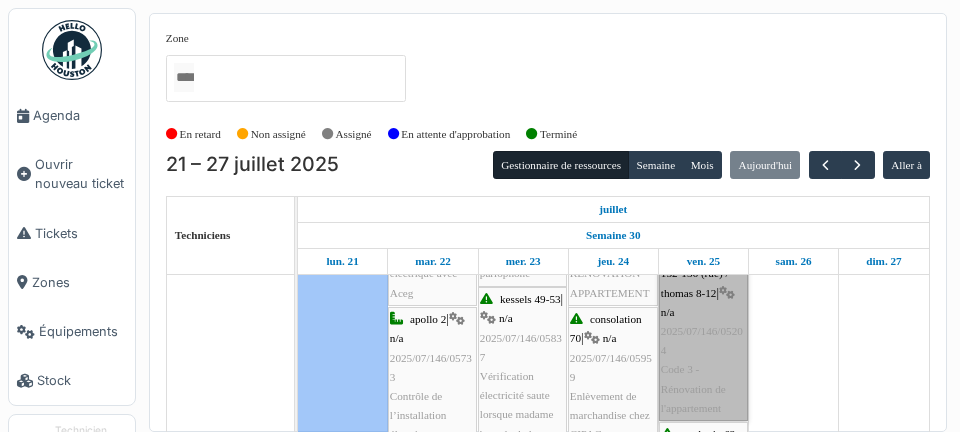 click on "gaucheret 132-136 (rue) / thomas 8-12
|     n/a
2025/07/146/05204
Code 3 - Rénovation de l'appartement" at bounding box center (703, 331) 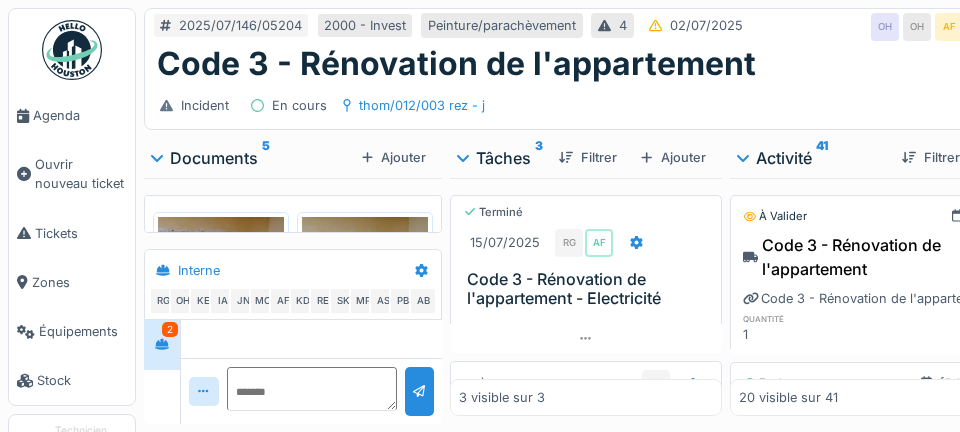 scroll, scrollTop: 0, scrollLeft: 0, axis: both 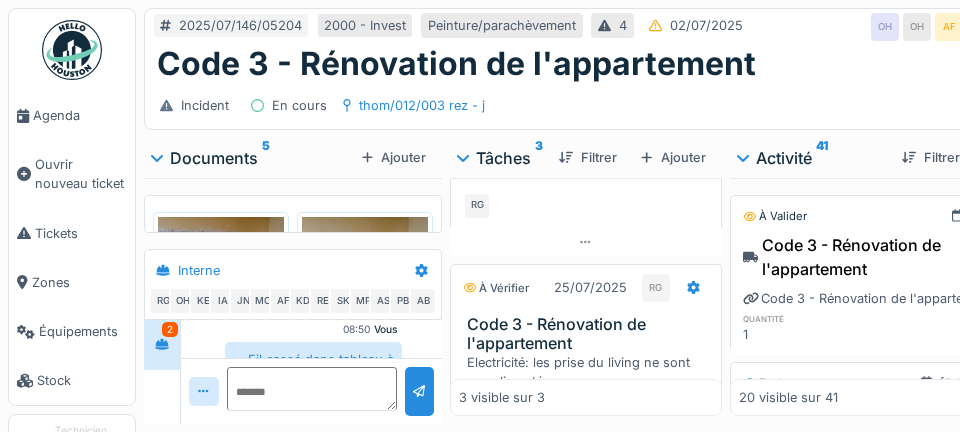 click on "Agenda" at bounding box center (72, 115) 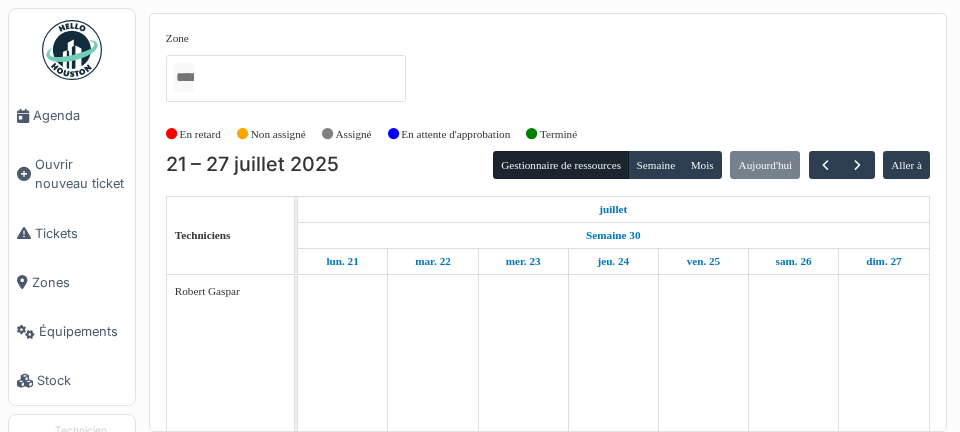 scroll, scrollTop: 0, scrollLeft: 0, axis: both 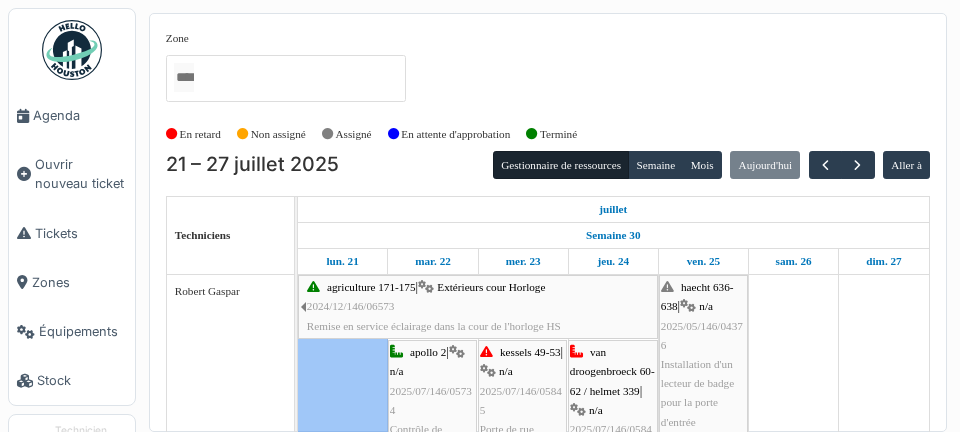 click on "Zone
agri/[NUMBER]/[NUMBER] [ORDINAL] gauche agriculture [NUMBER] / [NAME] [NUMBER]-[NUMBER] agriculture [NUMBER]-[NUMBER] agriculture [NUMBER] / [NAME] [NUMBER]-[NUMBER] agriculture [NUMBER] / [NAME] [NUMBER]-[NUMBER] [NAME] [NUMBER] apollo [NUMBER] apollo [NUMBER] azalées [NUMBER]-[NUMBER] bourg [NUMBER]-[NUMBER] brabant [NUMBER] brand [NUMBER] chardons [NUMBER] chomé [NUMBER] cologne [NUMBER] consolation [NUMBER] constitution [NUMBER] coopman [NUMBER] corbeau [NUMBER] / [NAME] [NUMBER] corbeau [NUMBER]-[NUMBER] corbeau [NUMBER] corbeau [NUMBER]-[NUMBER] coteaux [NUMBER] courtens [NUMBER] courtens [NUMBER] courtens [NUMBER] courtens [NUMBER] COUT/[NUMBER]/[NUMBER] [ORDINAL] de craene [NUMBER] de craene [NUMBER] de craene [NUMBER] de craene [NUMBER]-[NUMBER] / [NAME] [NUMBER] de craene [NUMBER] de craene [NUMBER]-[NUMBER] / [NAME] [NUMBER]-[NUMBER] de craene [NUMBER]-[NUMBER] / [NAME] [NUMBER] de craene [NUMBER]-[NUMBER] / [NAME] [NUMBER]-[NUMBER] desmet [NUMBER] destrée [NUMBER] destrée [NUMBER] eenens [NUMBER] eenens [NUMBER] evenepoel [NUMBER]-[NUMBER] evenepoel [NUMBER]-[NUMBER] evenepoel [NUMBER] evenepoel [NUMBER] foch [NUMBER] foch [NUMBER] foucart [NUMBER] foucart [NUMBER]-[NUMBER] foucart [NUMBER] / [NAME] [NUMBER]-[NUMBER] foucart [NUMBER] foucart [NUMBER]a foucart [NUMBER] foucart [NUMBER] foucart [NUMBER]-[NUMBER] foucart [NUMBER] foucart [NUMBER] foucart [NUMBER]-[NUMBER] foucart [NUMBER] foyer schaerbeekois [NUMBER]-[NUMBER] france [NUMBER] / [NAME] [NUMBER]-[NUMBER] gallait [NUMBER]" at bounding box center [548, 222] 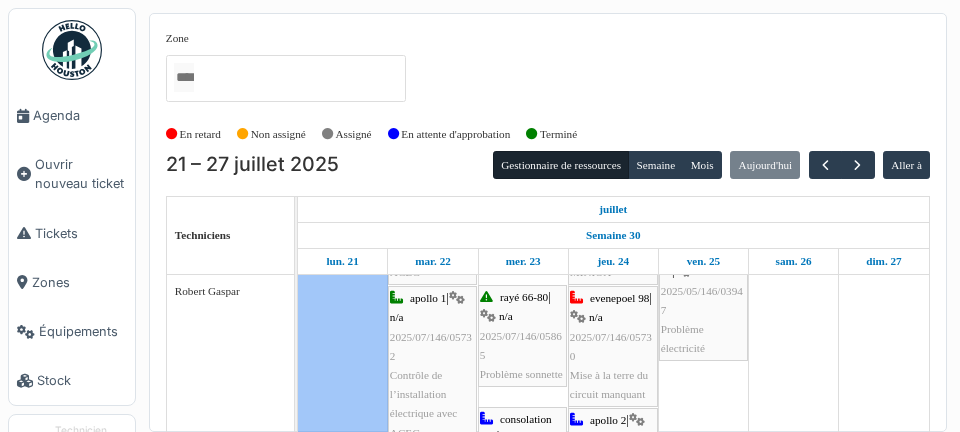 scroll, scrollTop: 376, scrollLeft: 0, axis: vertical 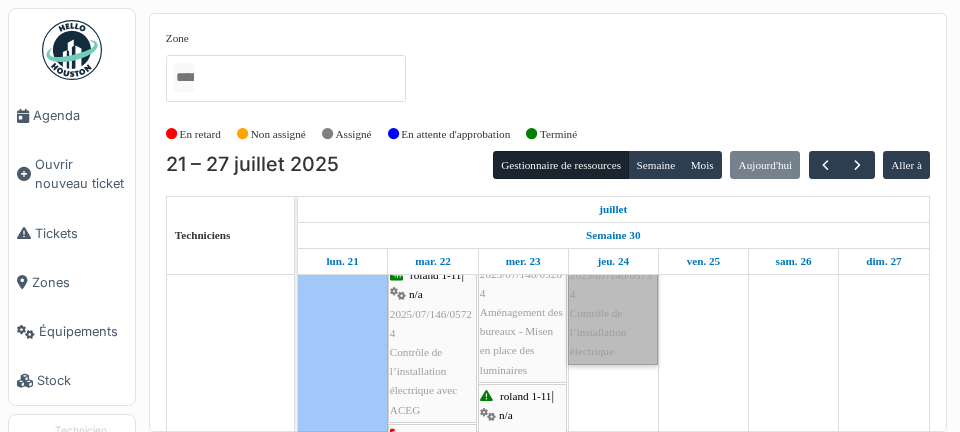 click on "apollo [NUMBER]
|     n/a
[DATE]/[NUMBER]/[NUMBER]
Contrôle de l’installation électrique" at bounding box center (613, 294) 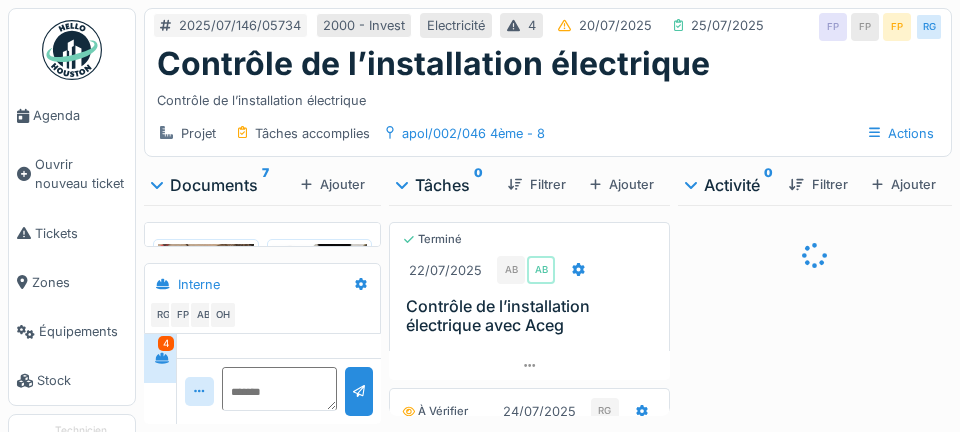 scroll, scrollTop: 0, scrollLeft: 0, axis: both 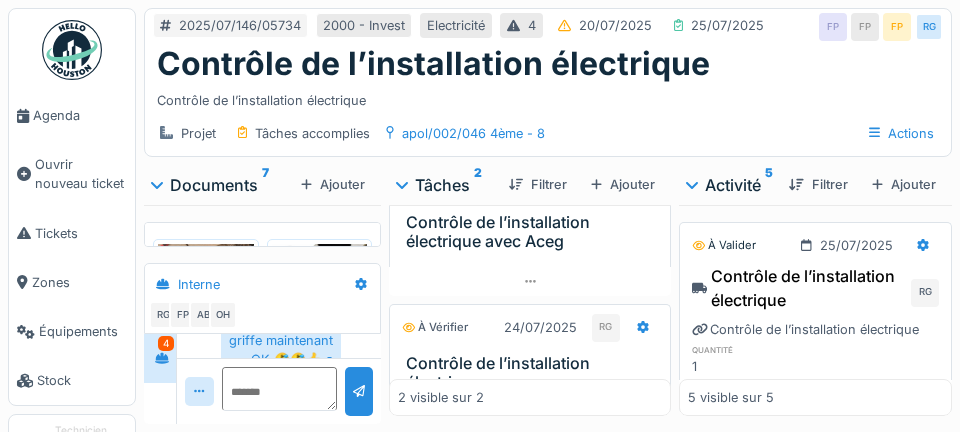 click on "Contrôle de l’installation électrique avec Aceg" at bounding box center [534, 232] 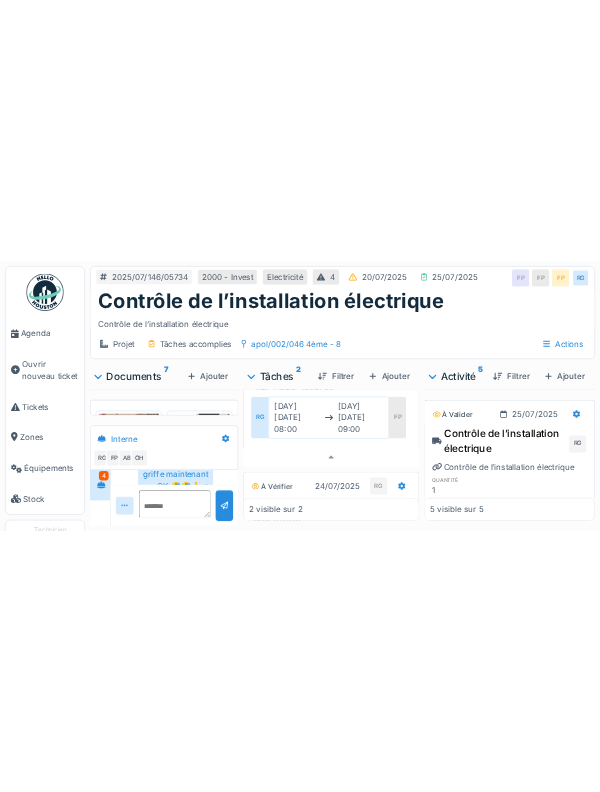 scroll, scrollTop: 179, scrollLeft: 0, axis: vertical 